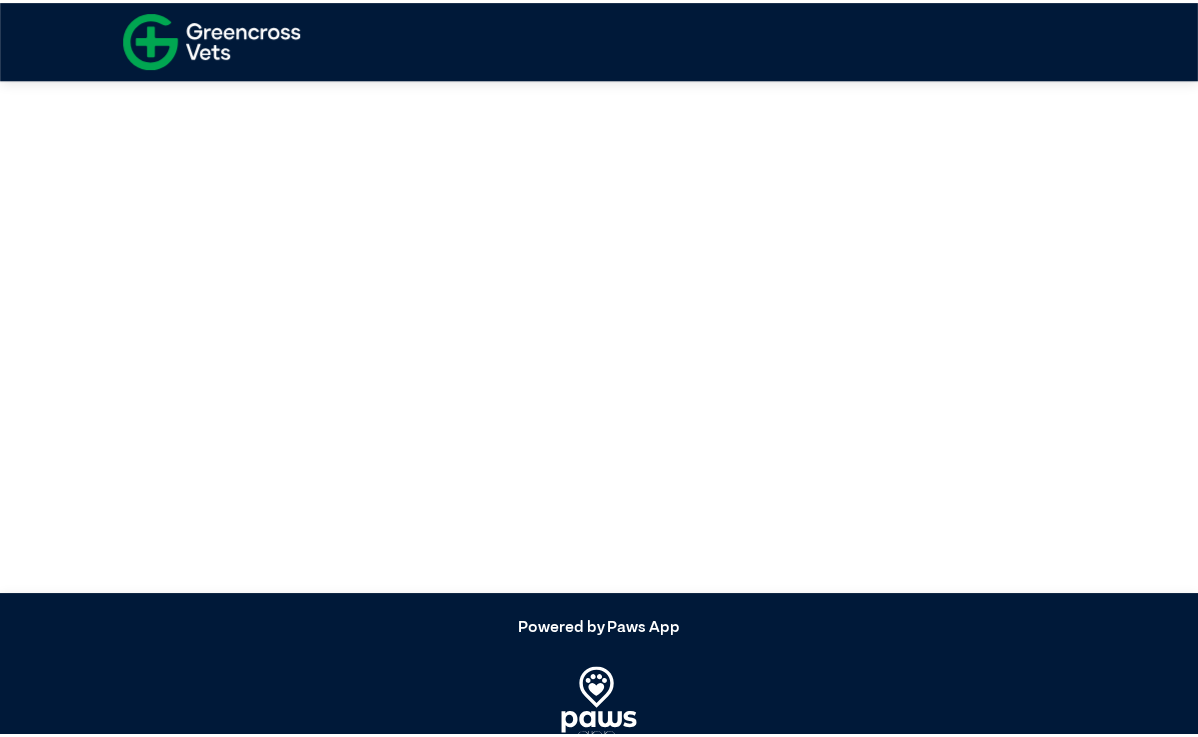scroll, scrollTop: 0, scrollLeft: 0, axis: both 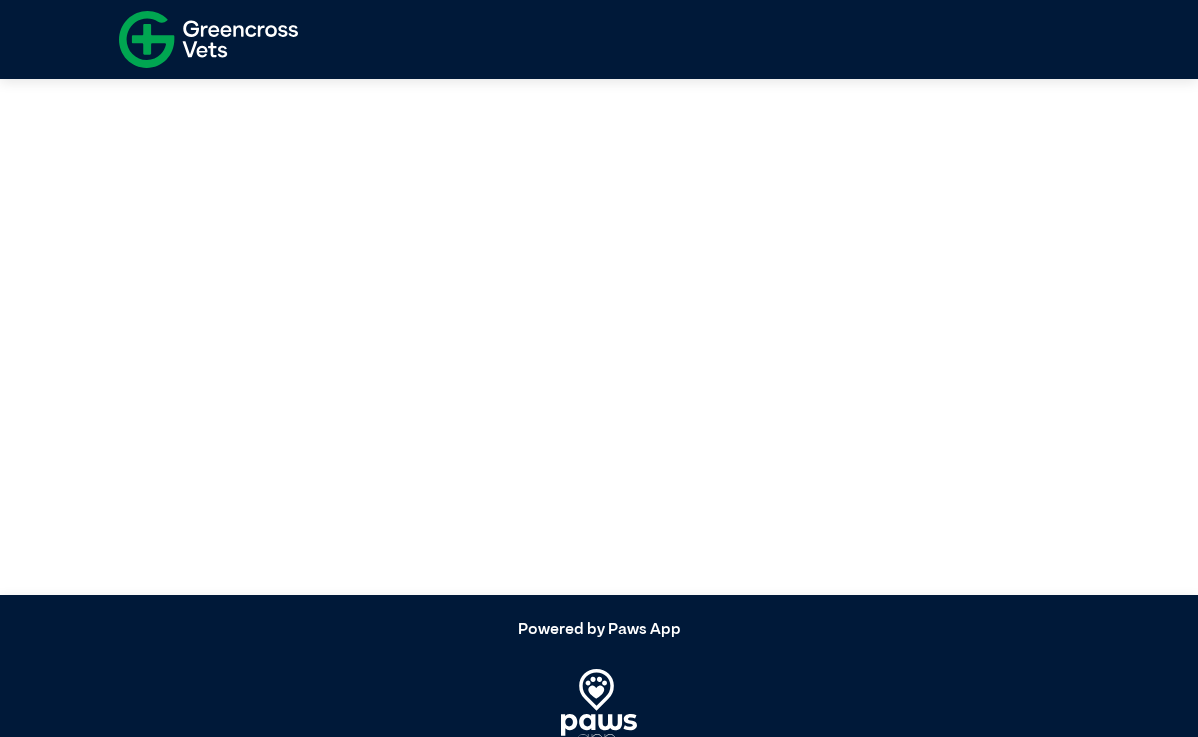 click at bounding box center [208, 39] 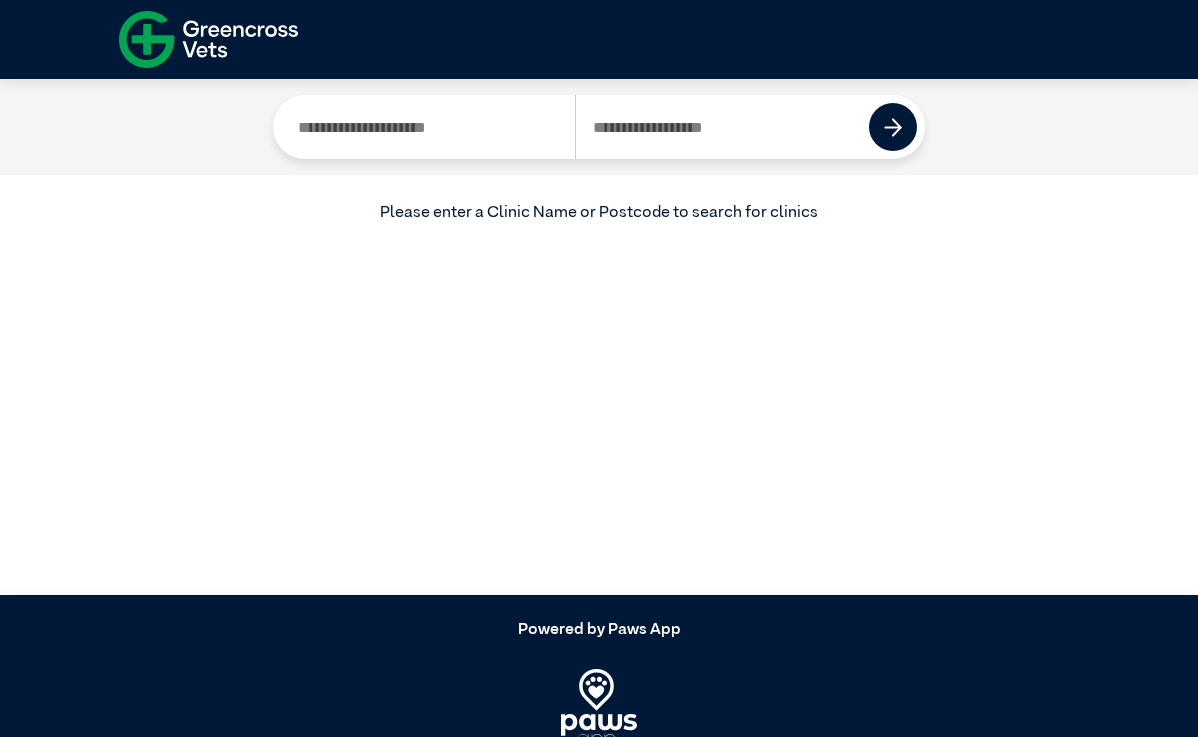 click at bounding box center (428, 127) 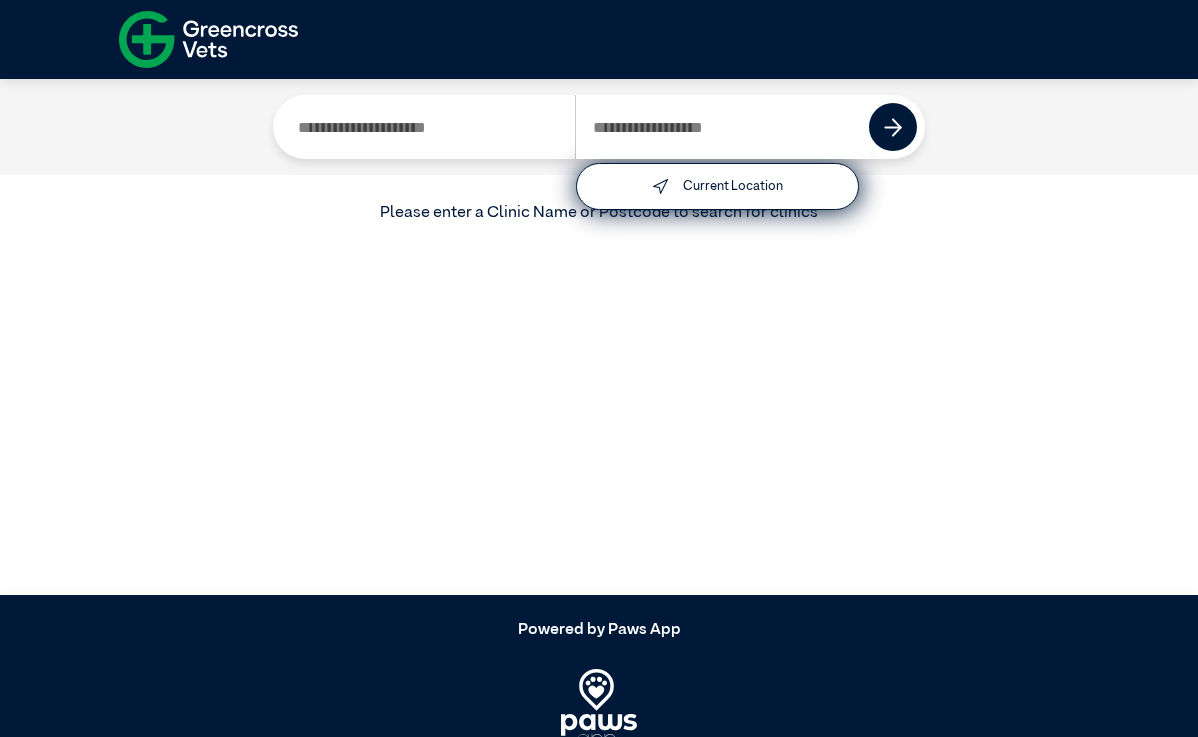 type on "****" 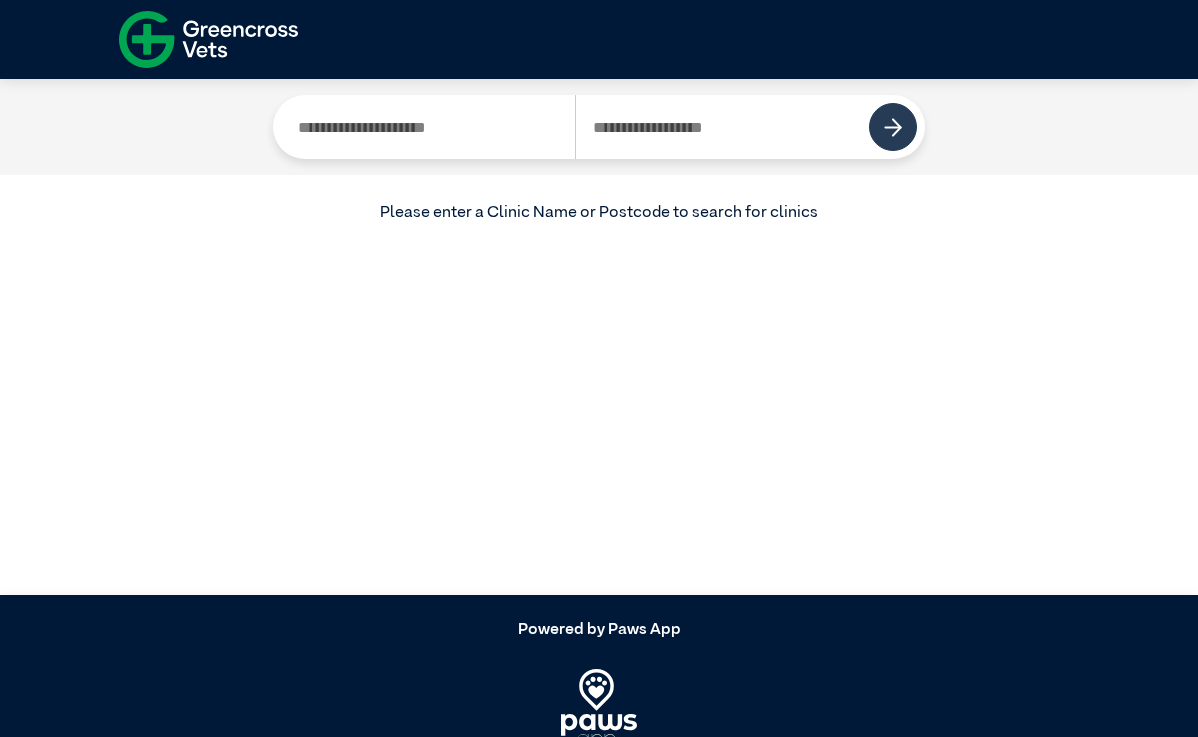 click at bounding box center (893, 127) 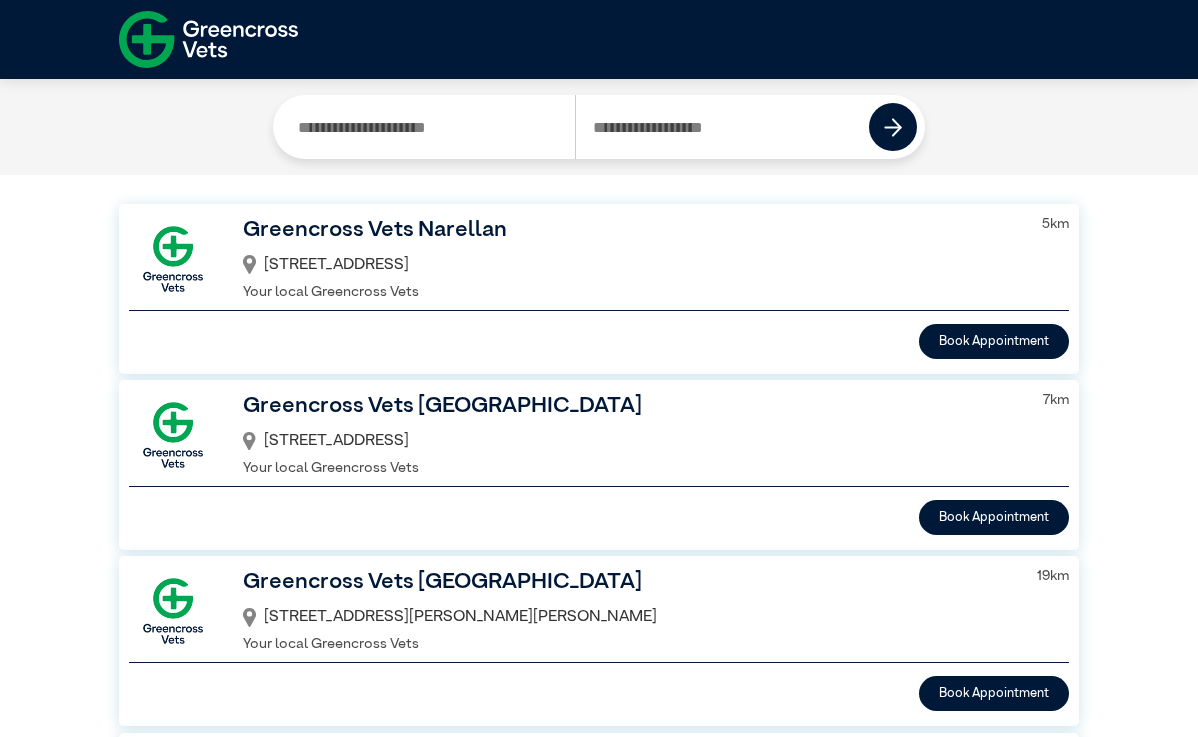 click on "3 Blaxland Service Way, Campbelltown, NSW, 2560" at bounding box center [630, 441] 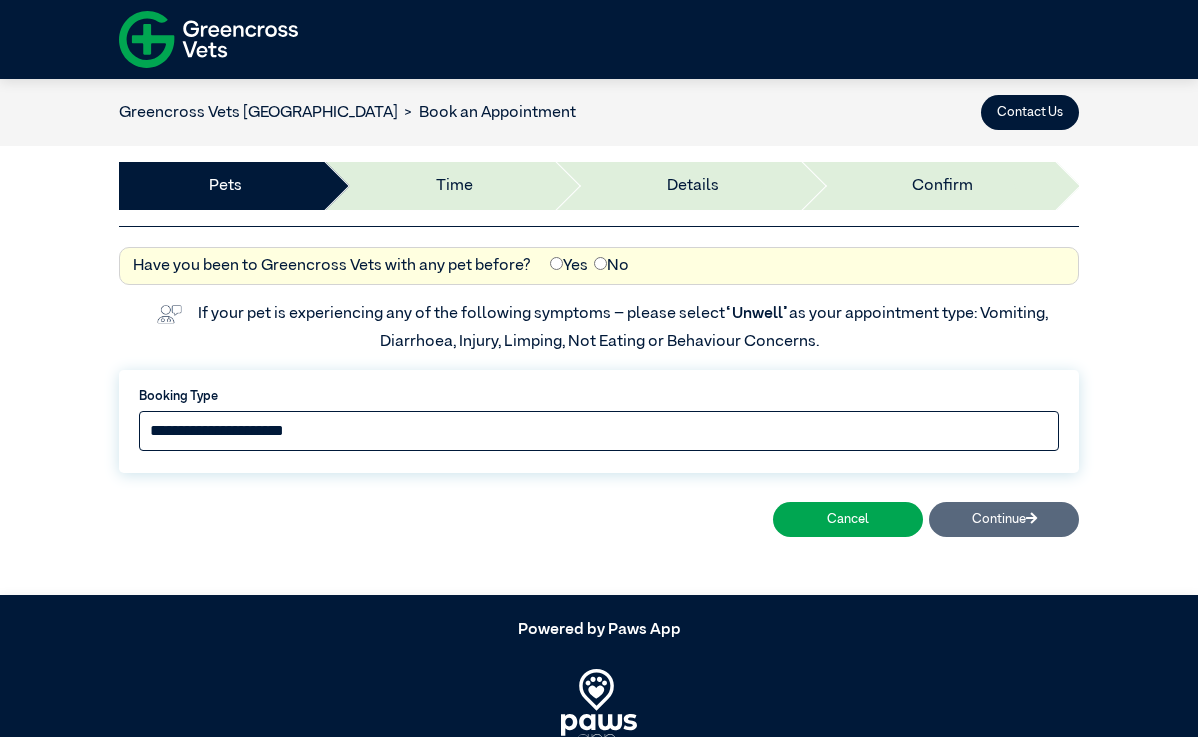 click on "**********" at bounding box center (599, 431) 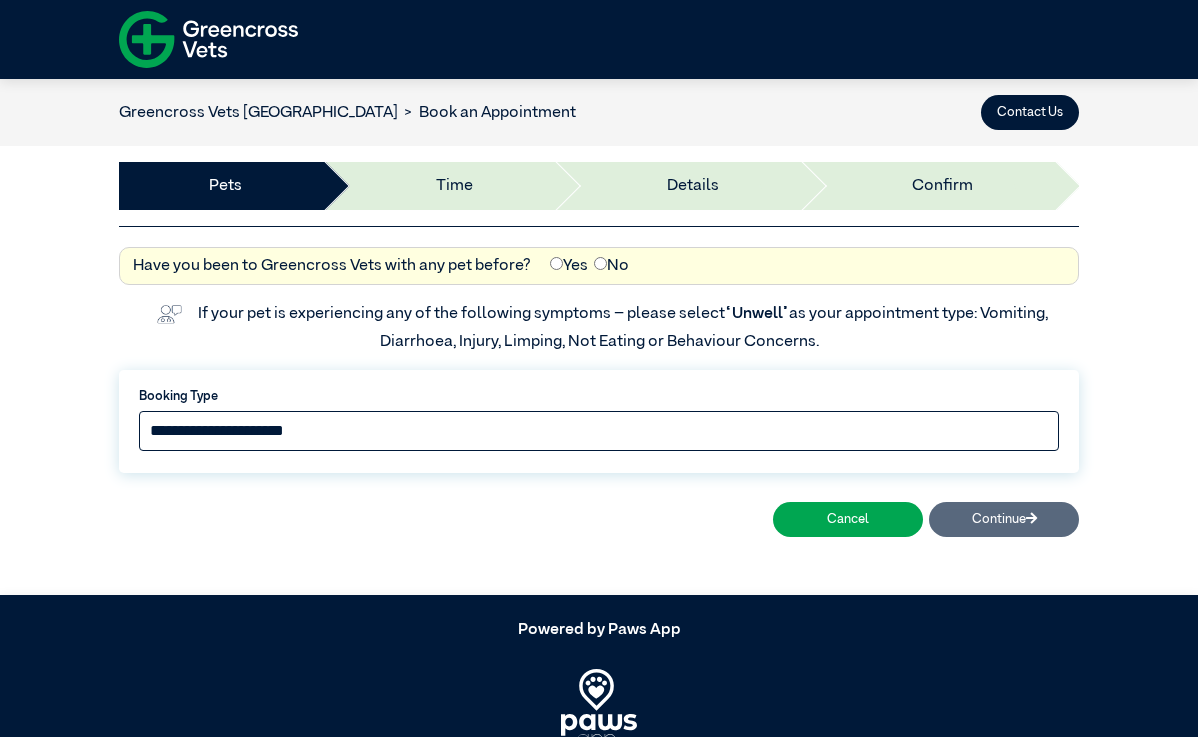 select on "*****" 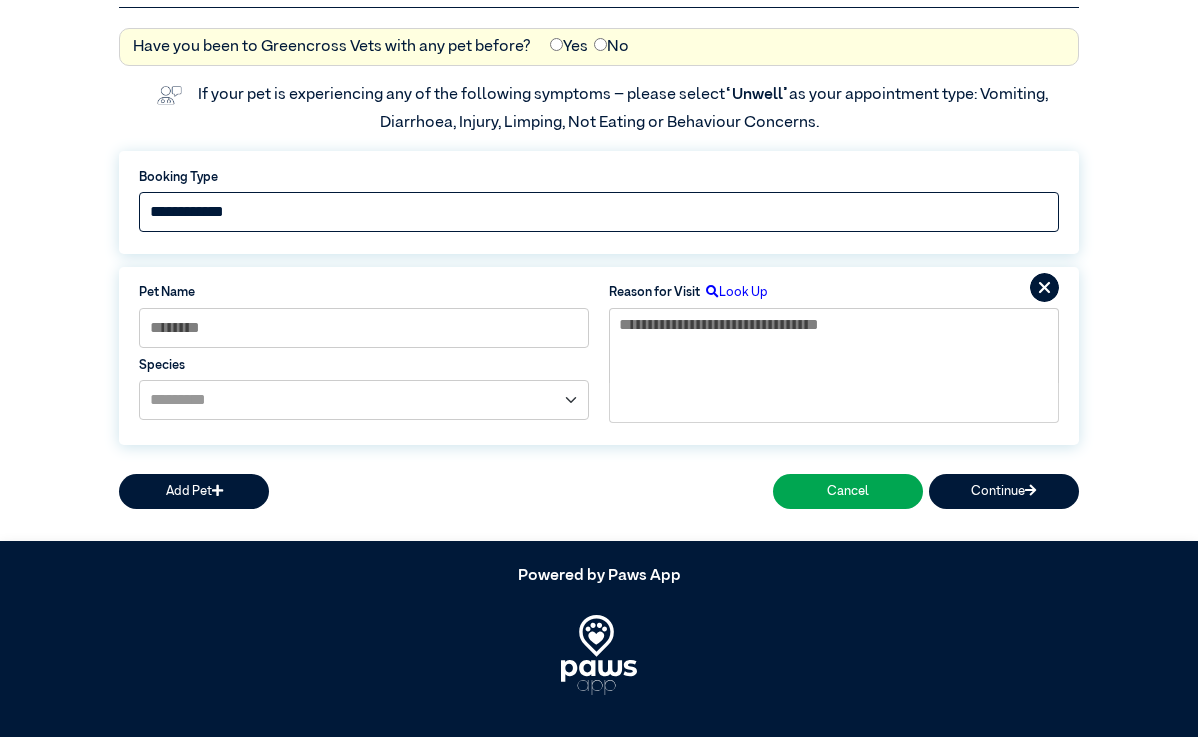 scroll, scrollTop: 237, scrollLeft: 0, axis: vertical 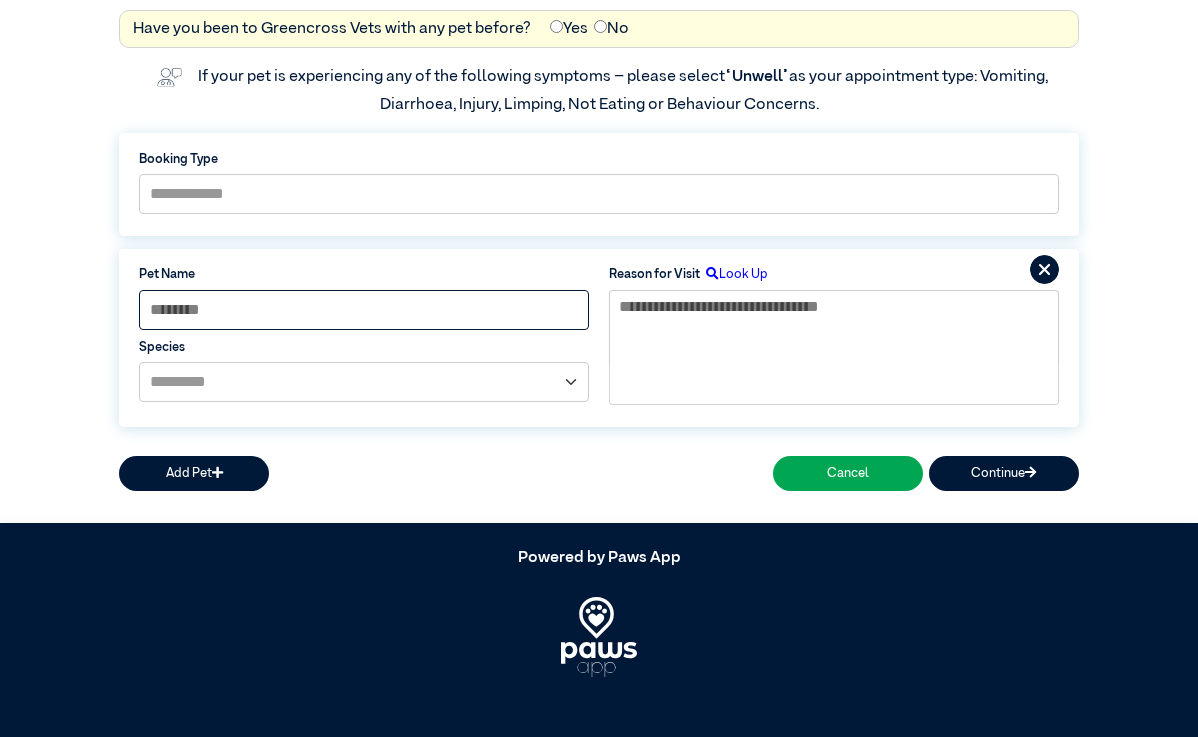 click at bounding box center (364, 310) 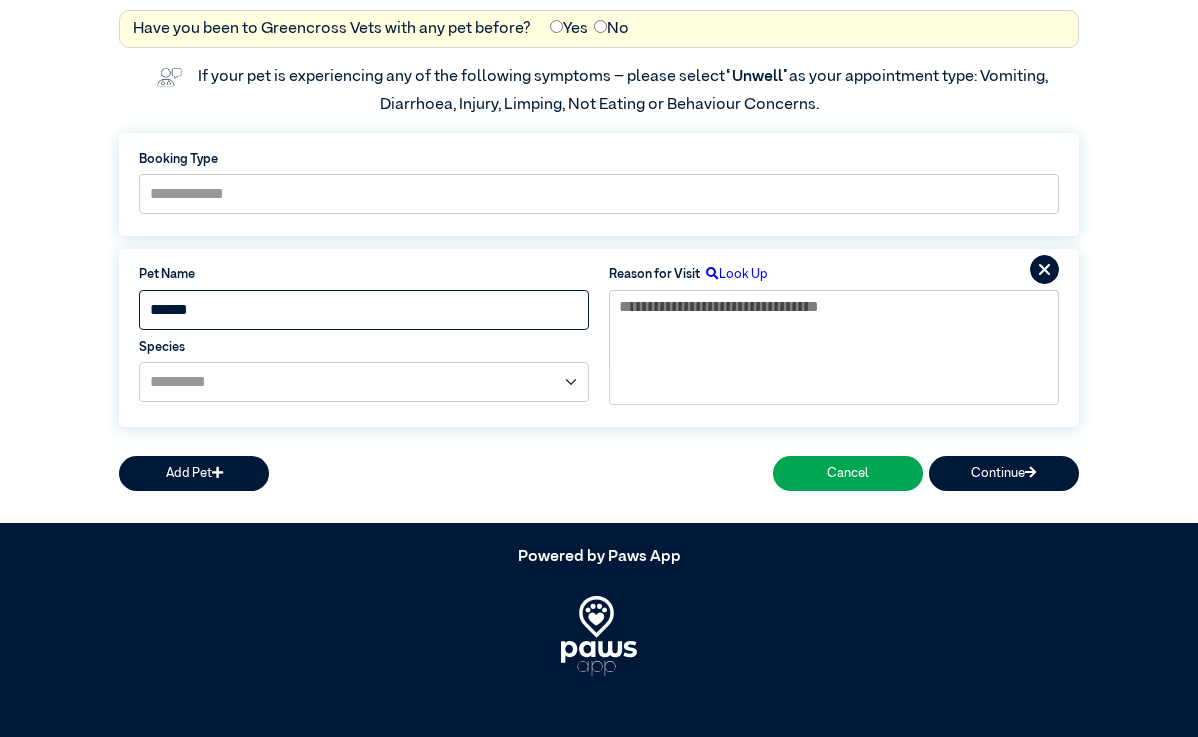 type on "******" 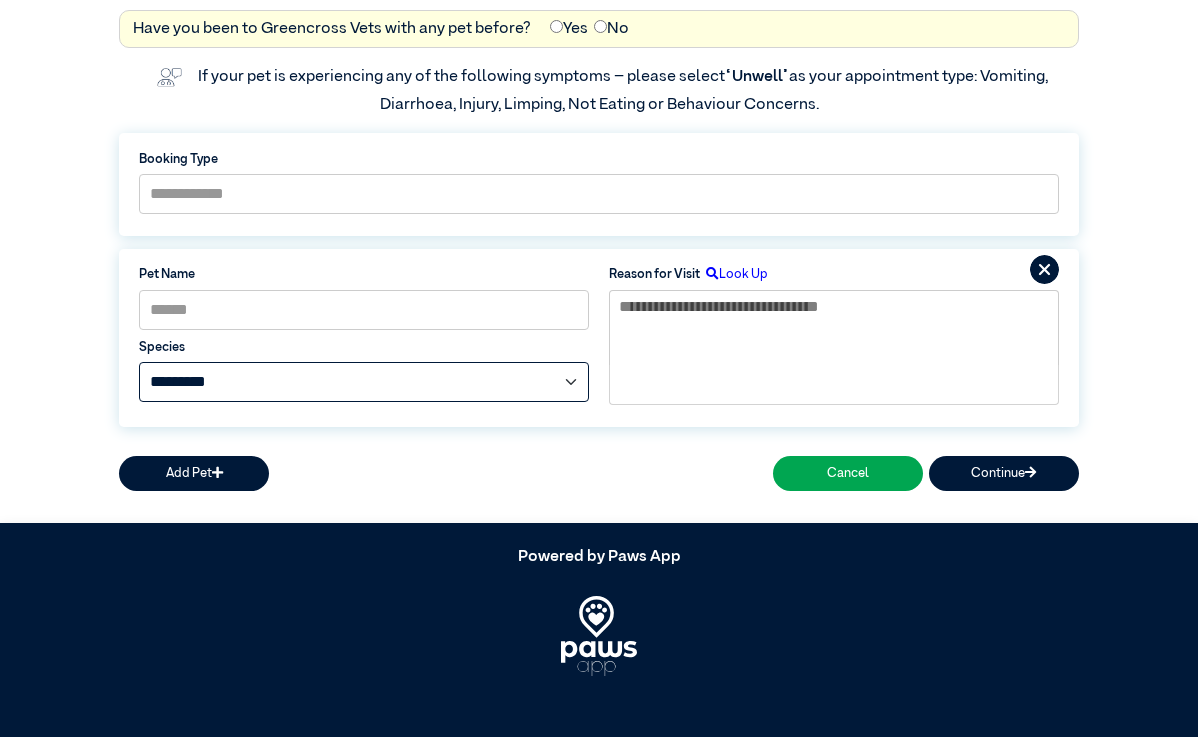 click on "**********" at bounding box center (364, 382) 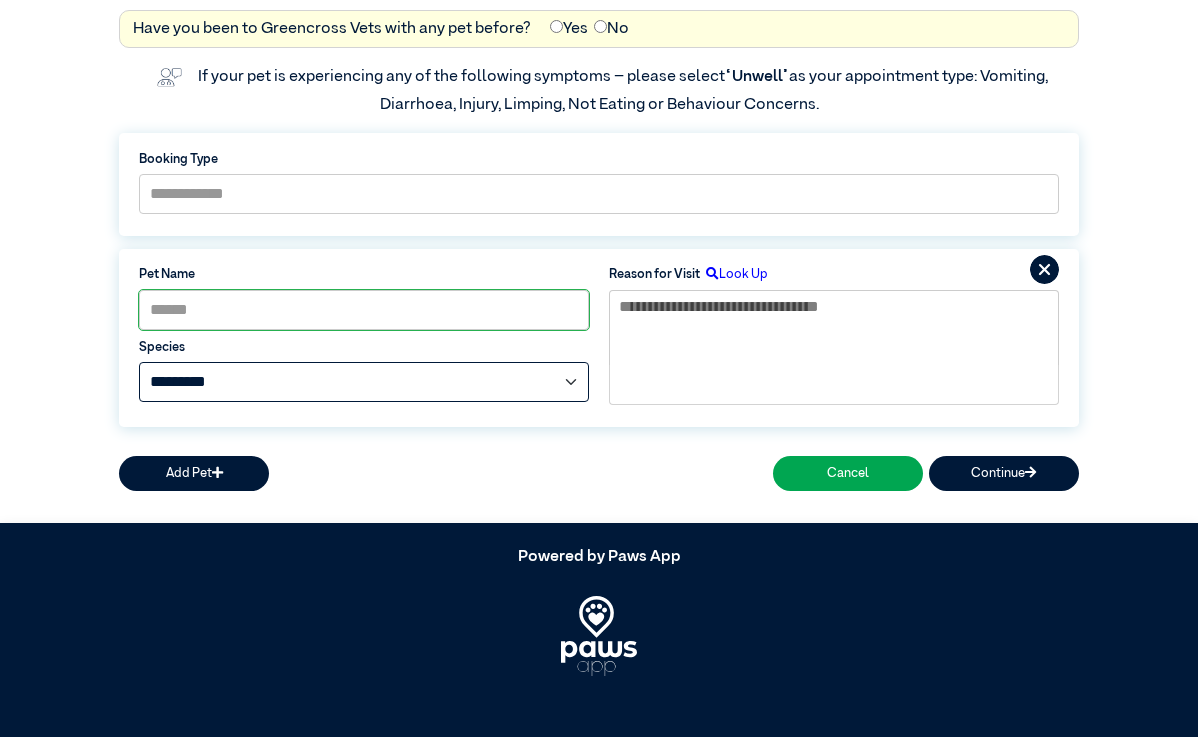 select on "*****" 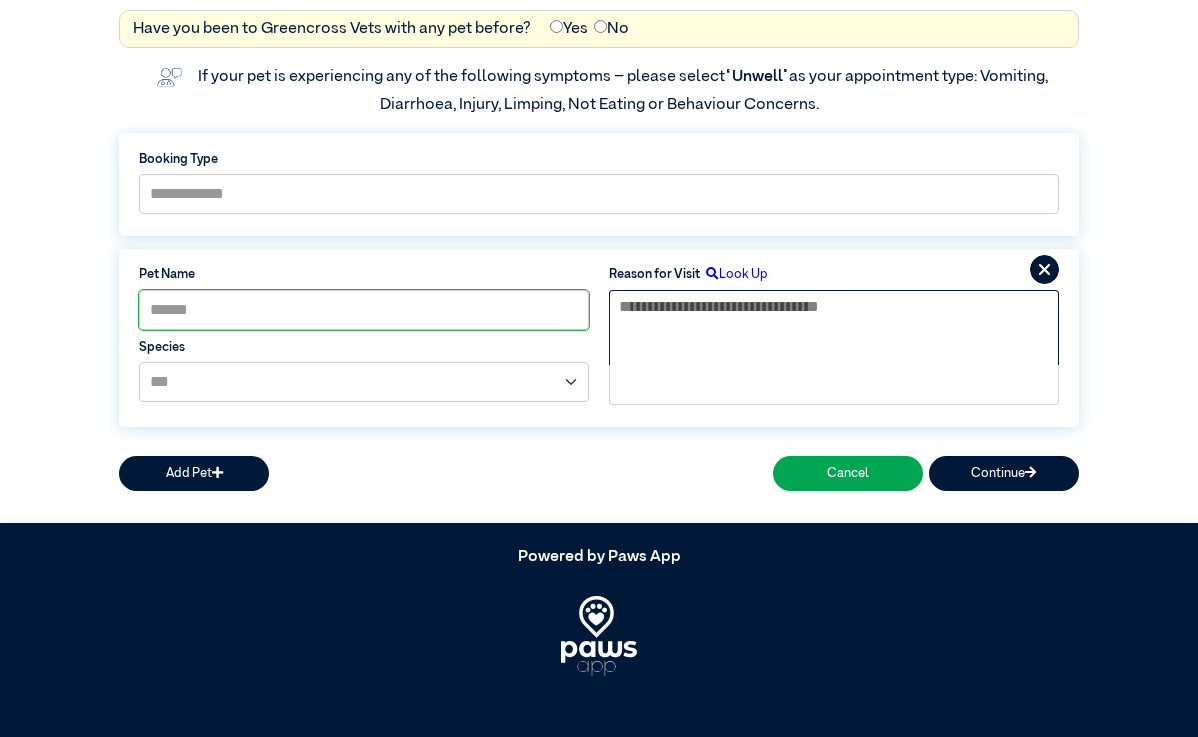click at bounding box center (834, 328) 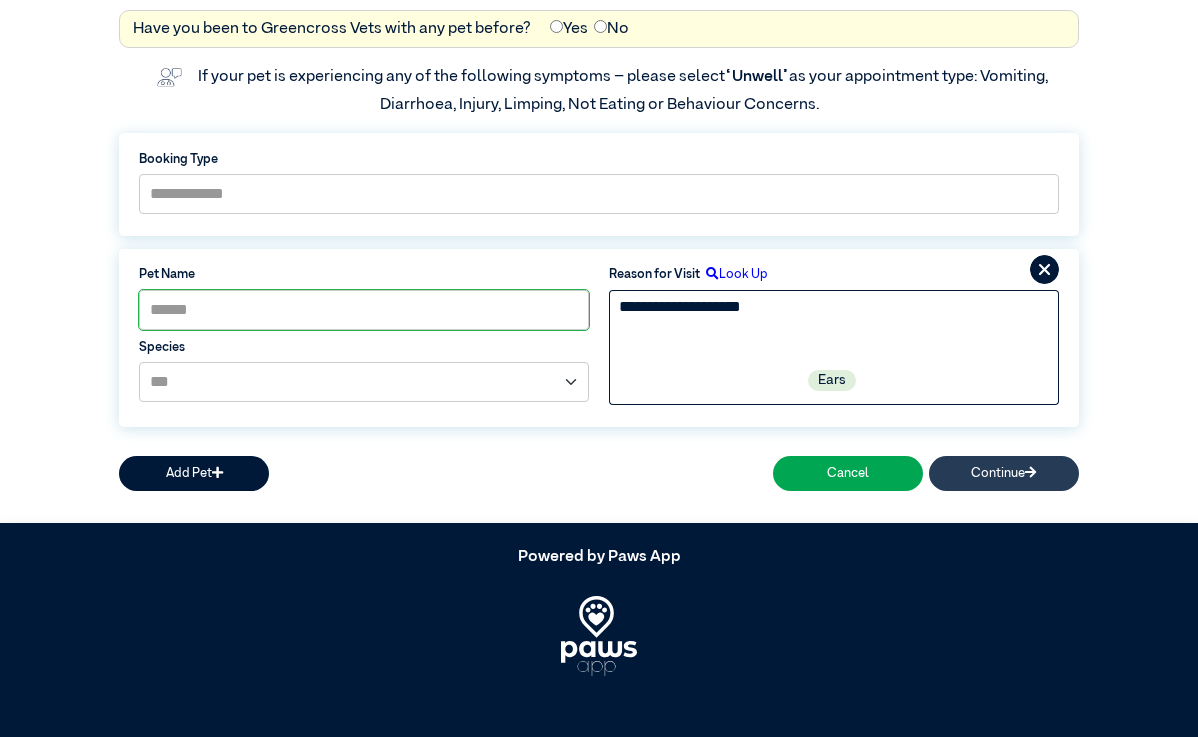 type on "**********" 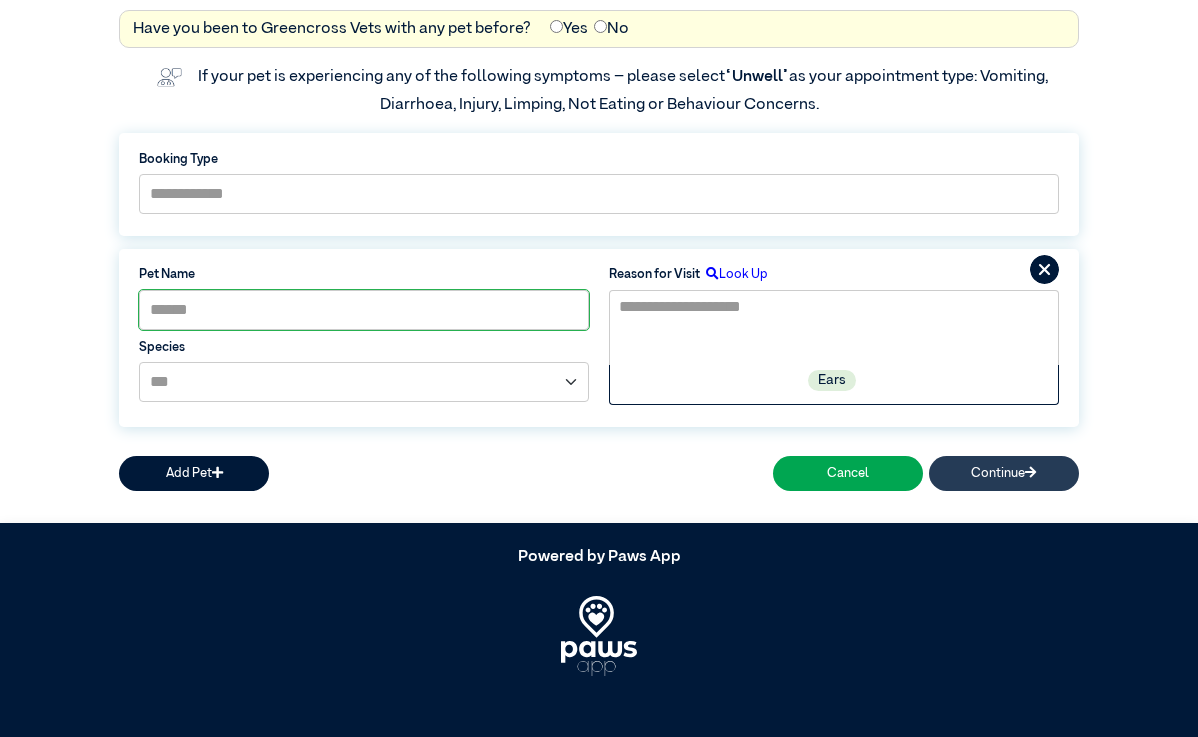 click on "Continue" at bounding box center (1004, 473) 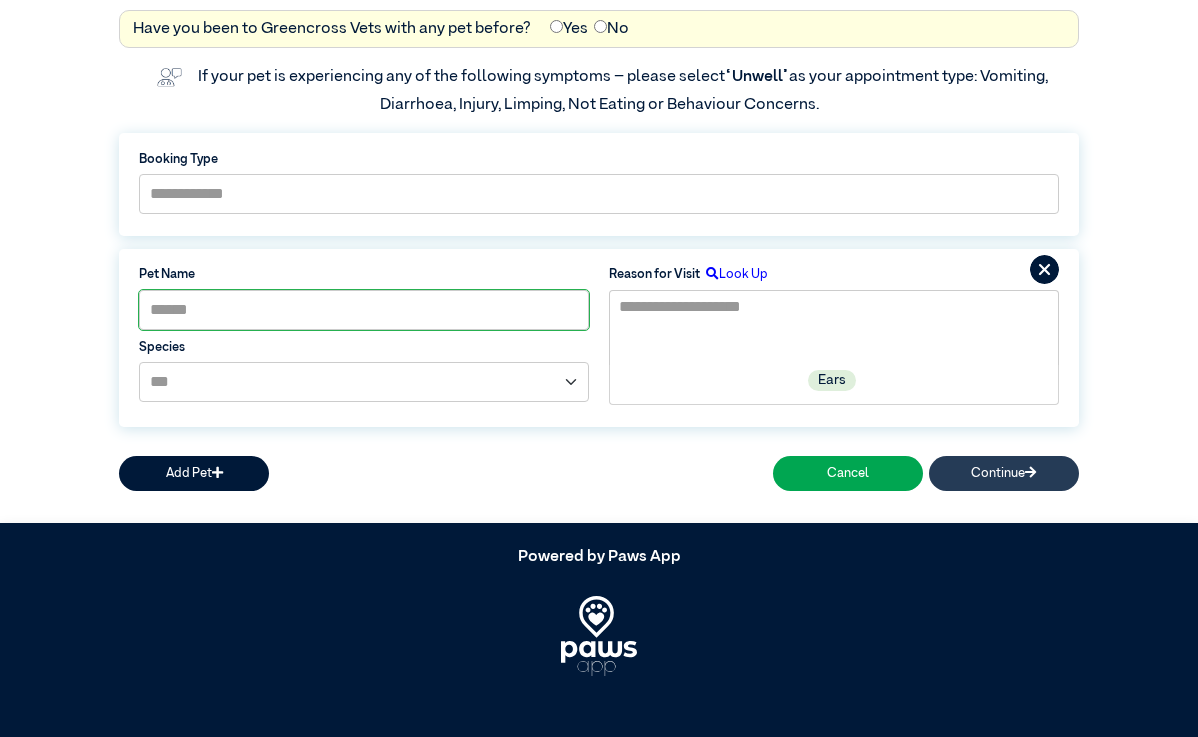 scroll, scrollTop: 218, scrollLeft: 0, axis: vertical 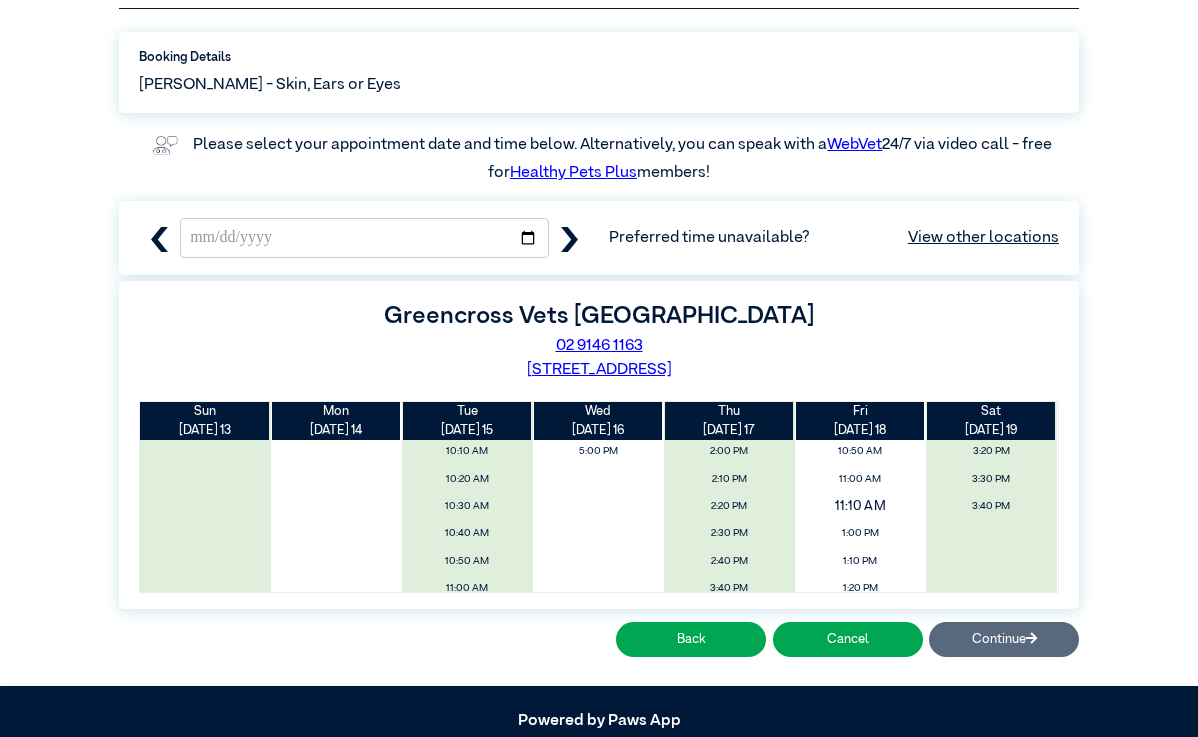 click on "11:10 AM" at bounding box center (860, 506) 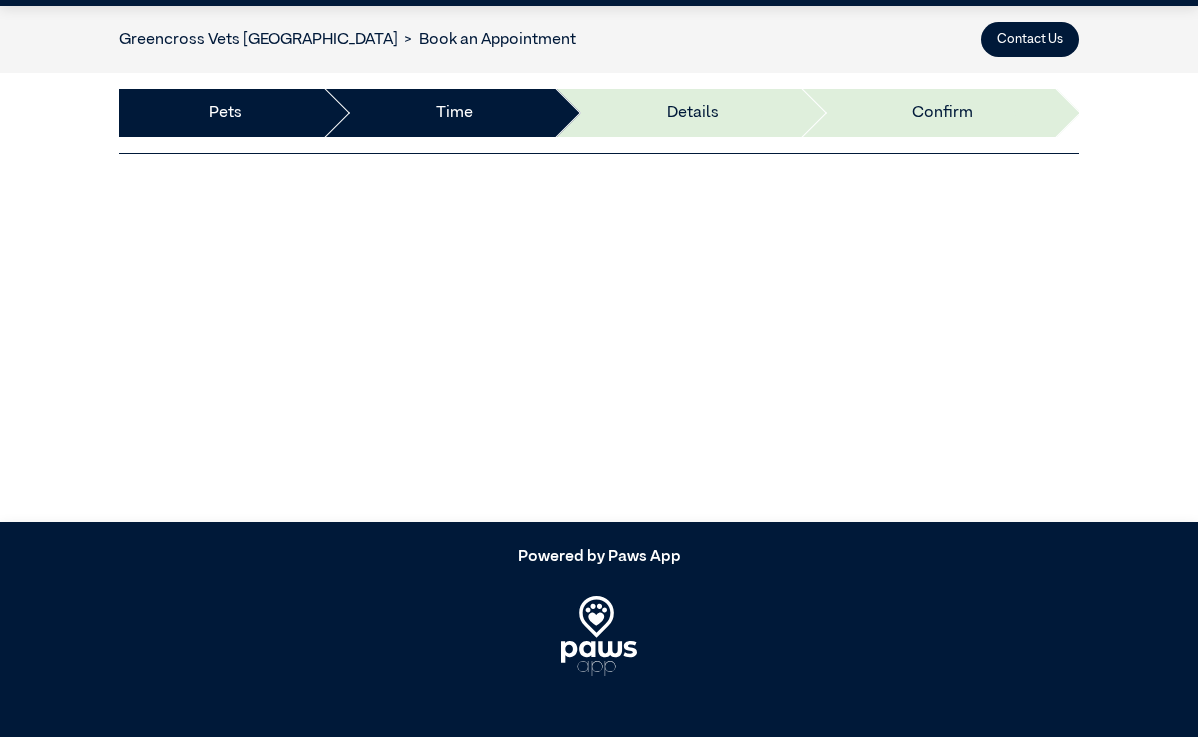 scroll, scrollTop: 218, scrollLeft: 0, axis: vertical 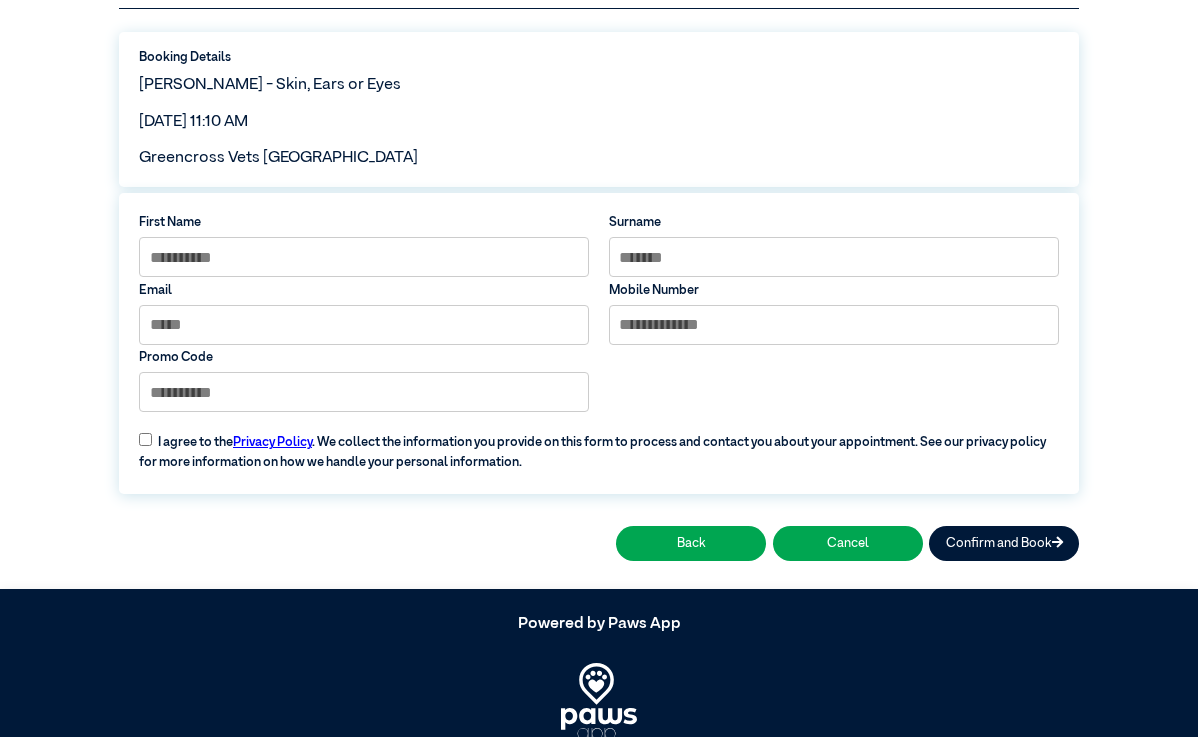 click on "First Name" at bounding box center [364, 245] 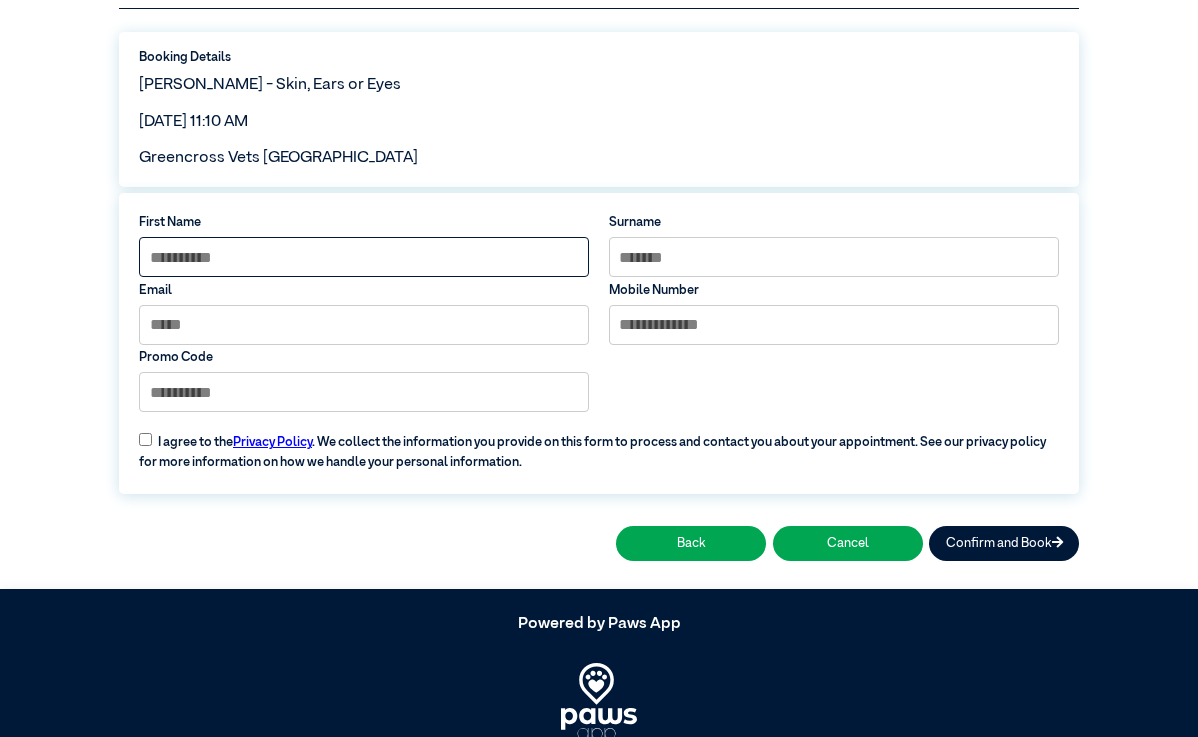 click at bounding box center (364, 257) 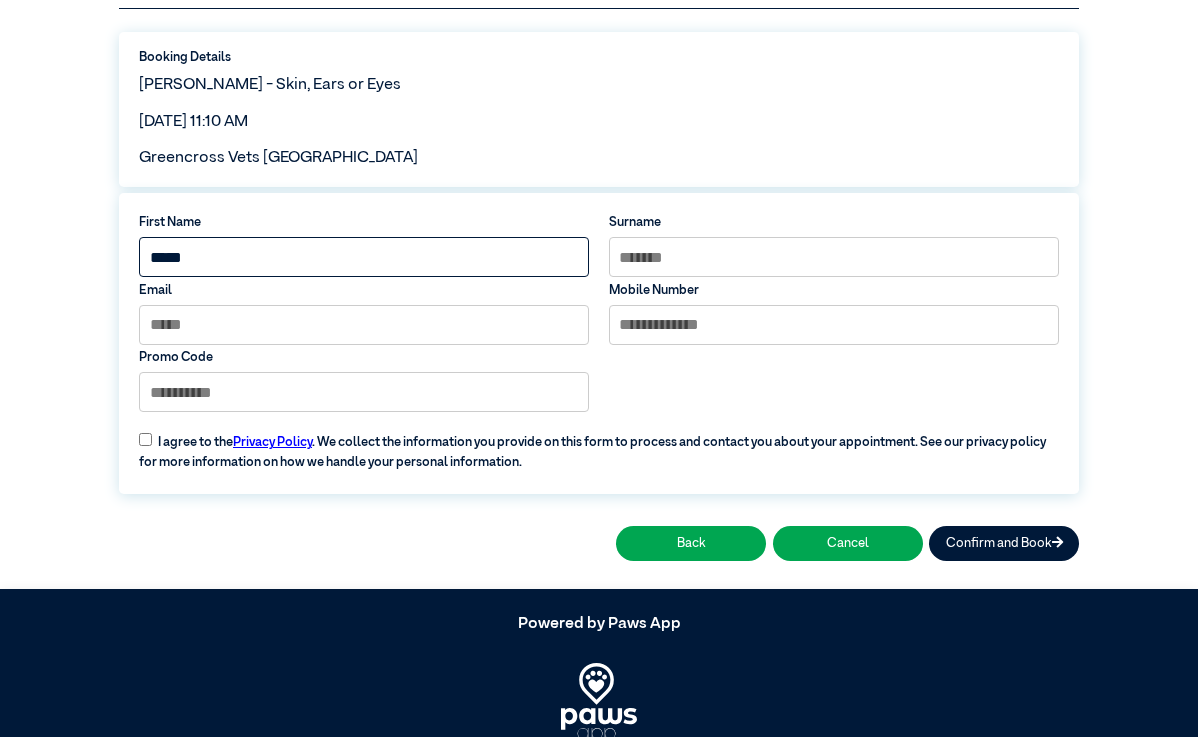 type on "********" 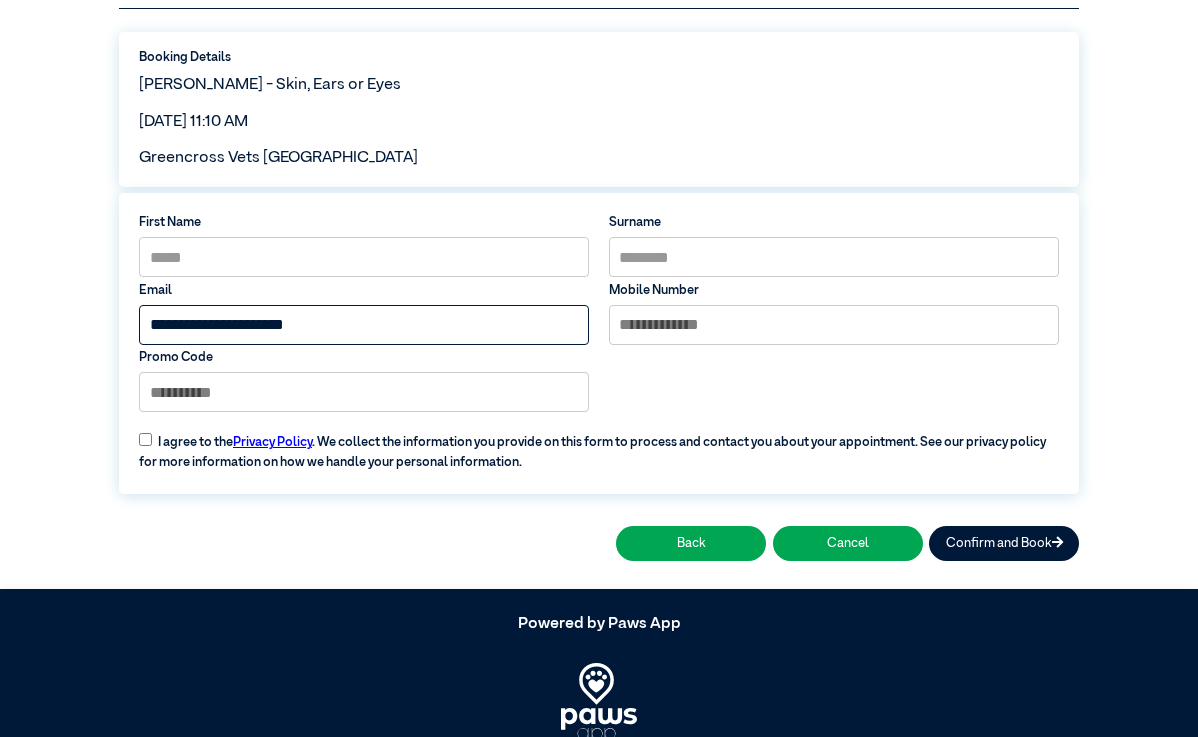 type on "**********" 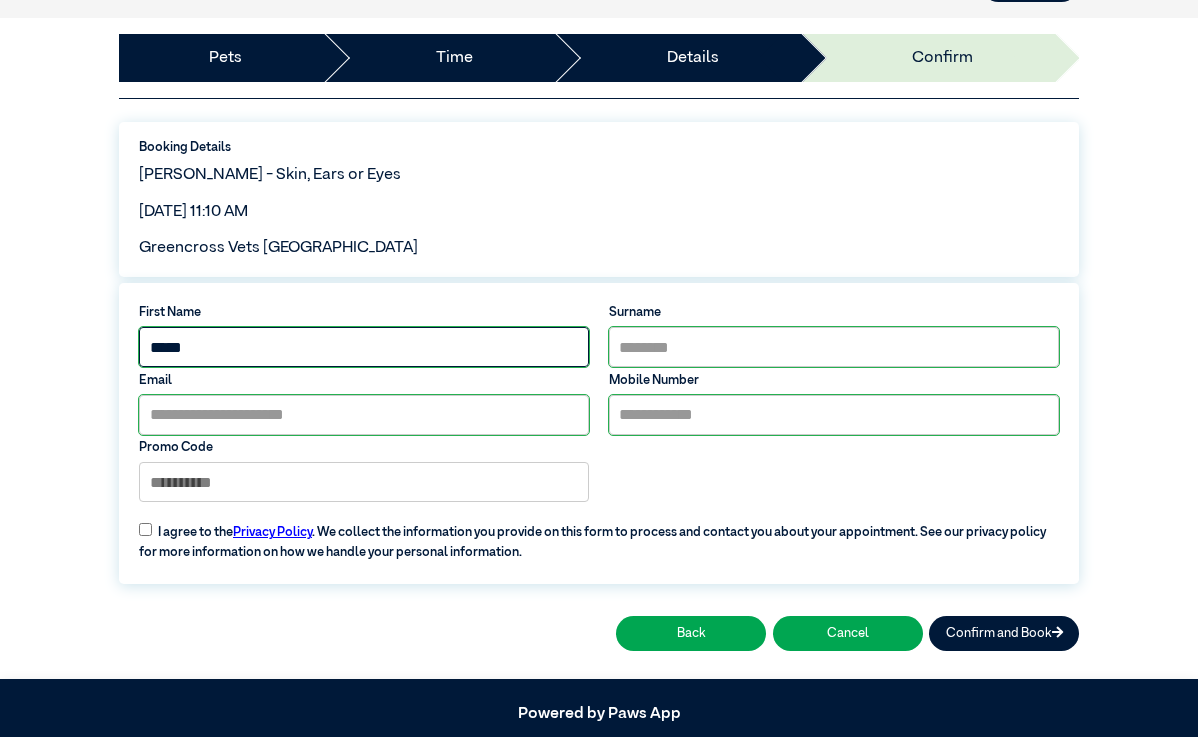 scroll, scrollTop: 153, scrollLeft: 0, axis: vertical 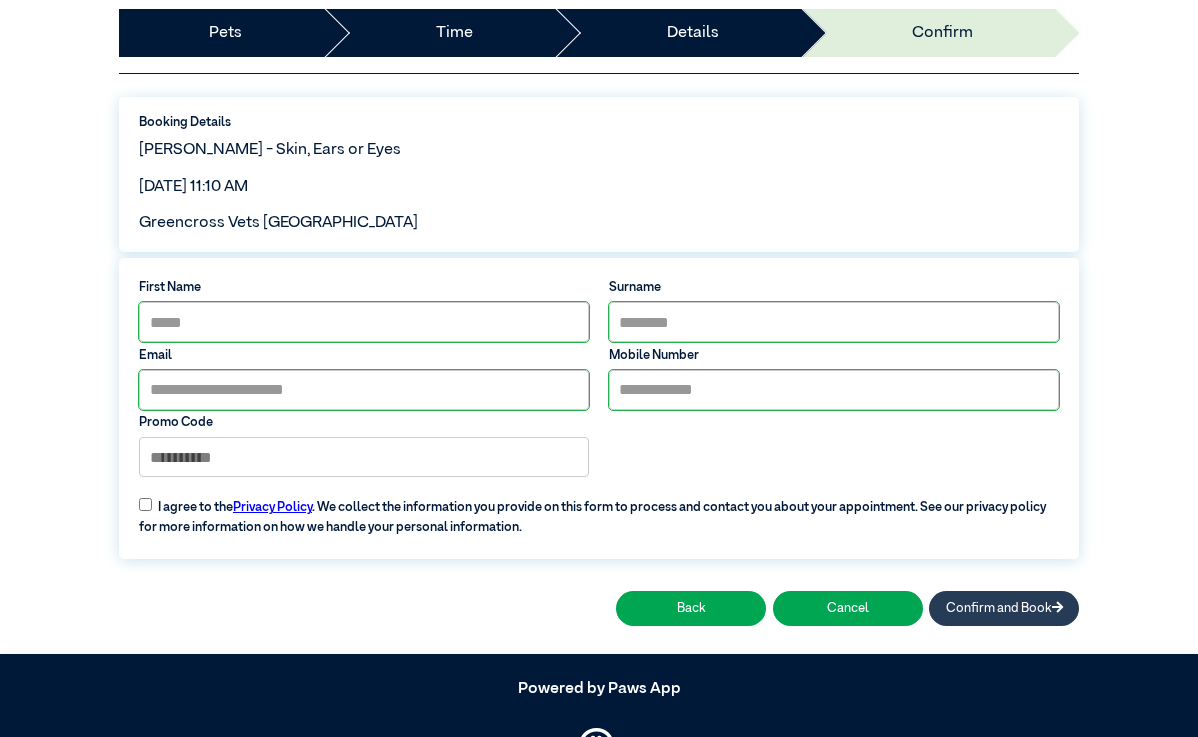 click on "Confirm and Book" at bounding box center [1004, 608] 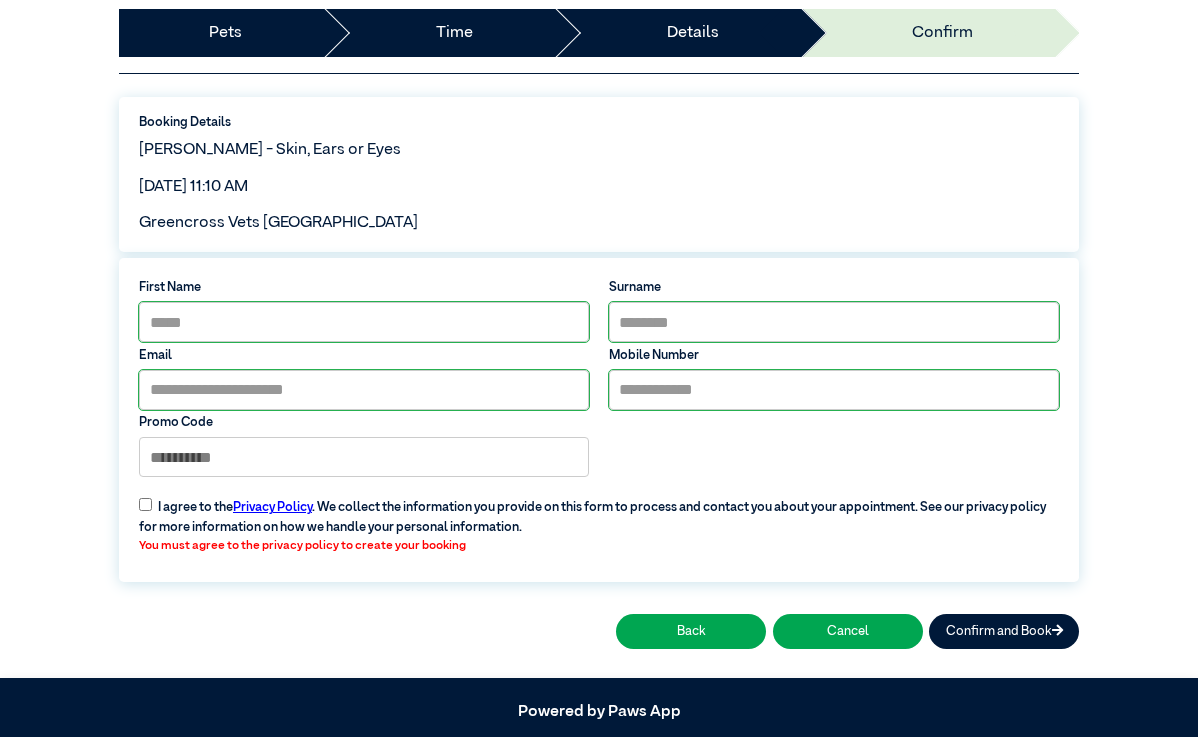 click on "I agree to the  Privacy Policy . We collect the information you provide on this form to process and contact you about your appointment. See our privacy policy for more information on how we handle your personal information. You must agree to the privacy policy to create your booking" at bounding box center [598, 523] 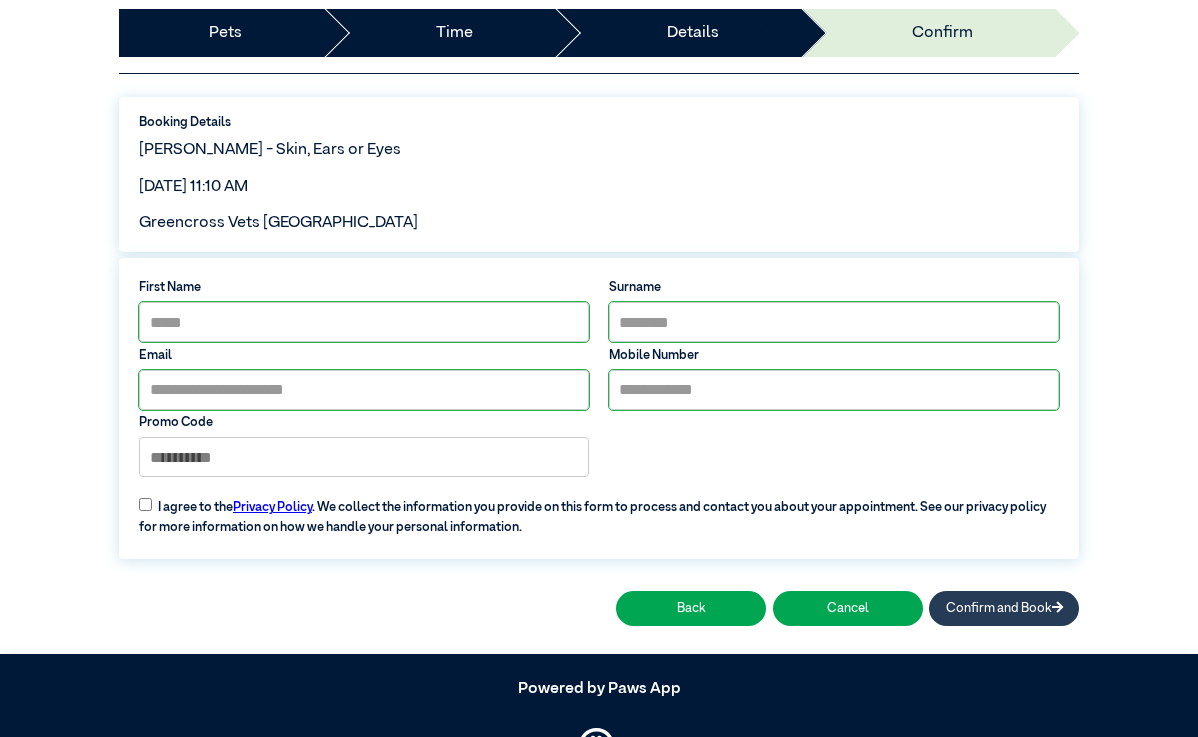 click on "Confirm and Book" at bounding box center [1004, 608] 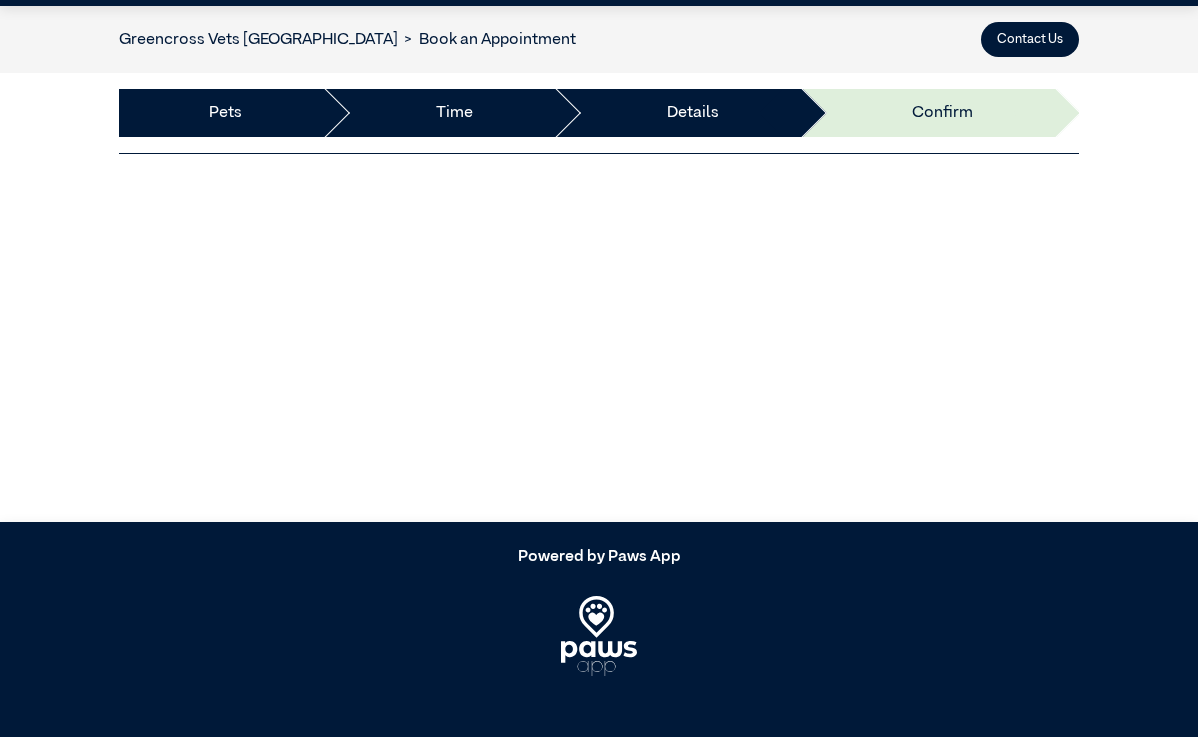scroll, scrollTop: 72, scrollLeft: 0, axis: vertical 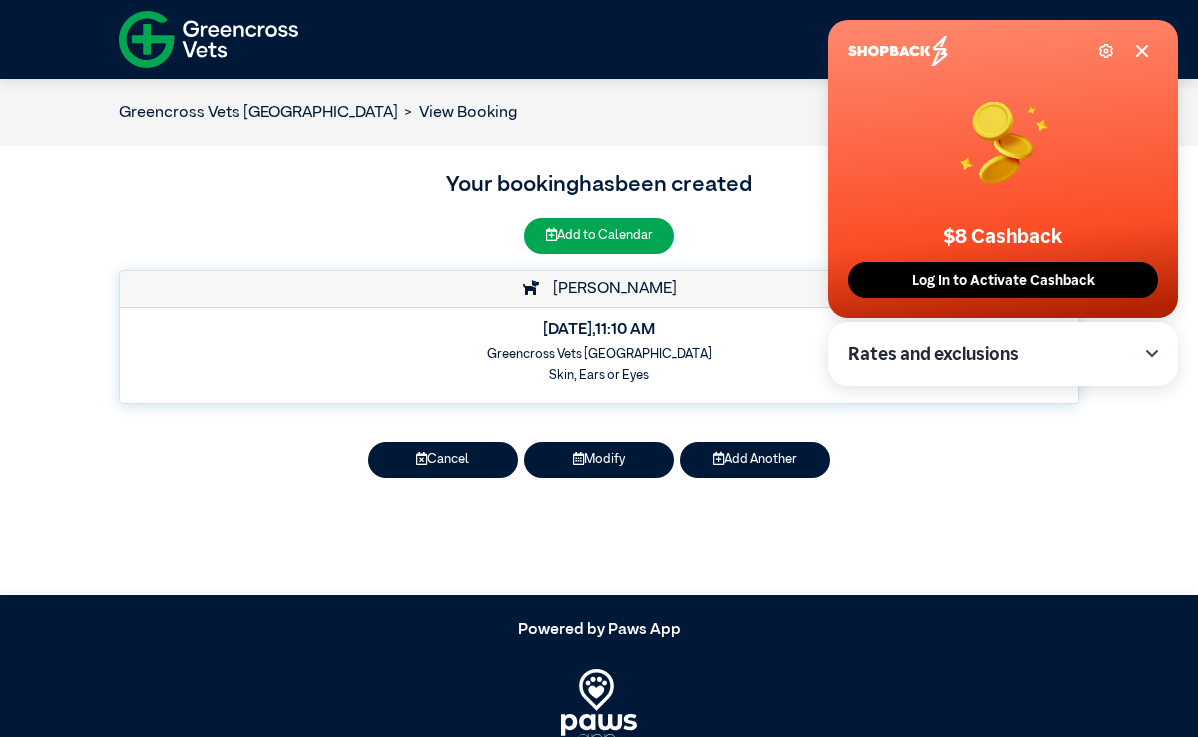 click 